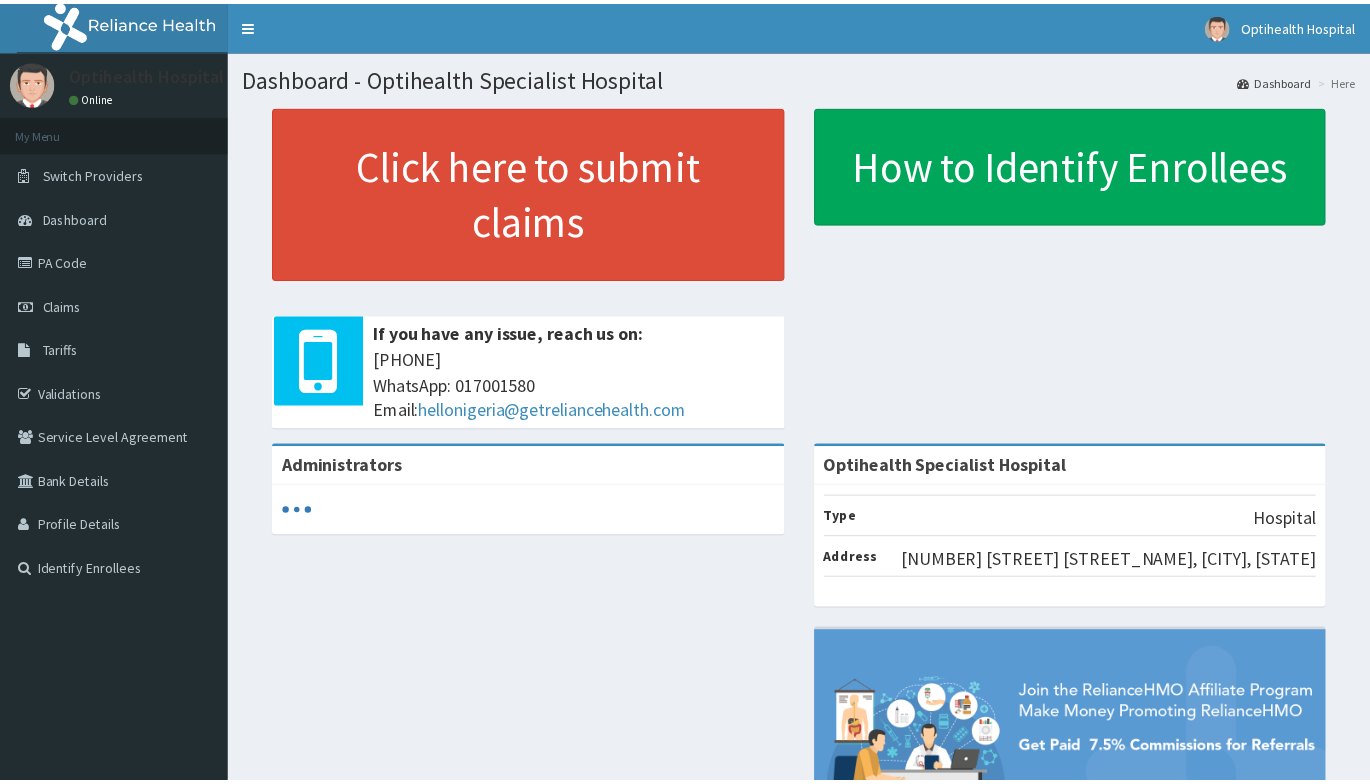 scroll, scrollTop: 0, scrollLeft: 0, axis: both 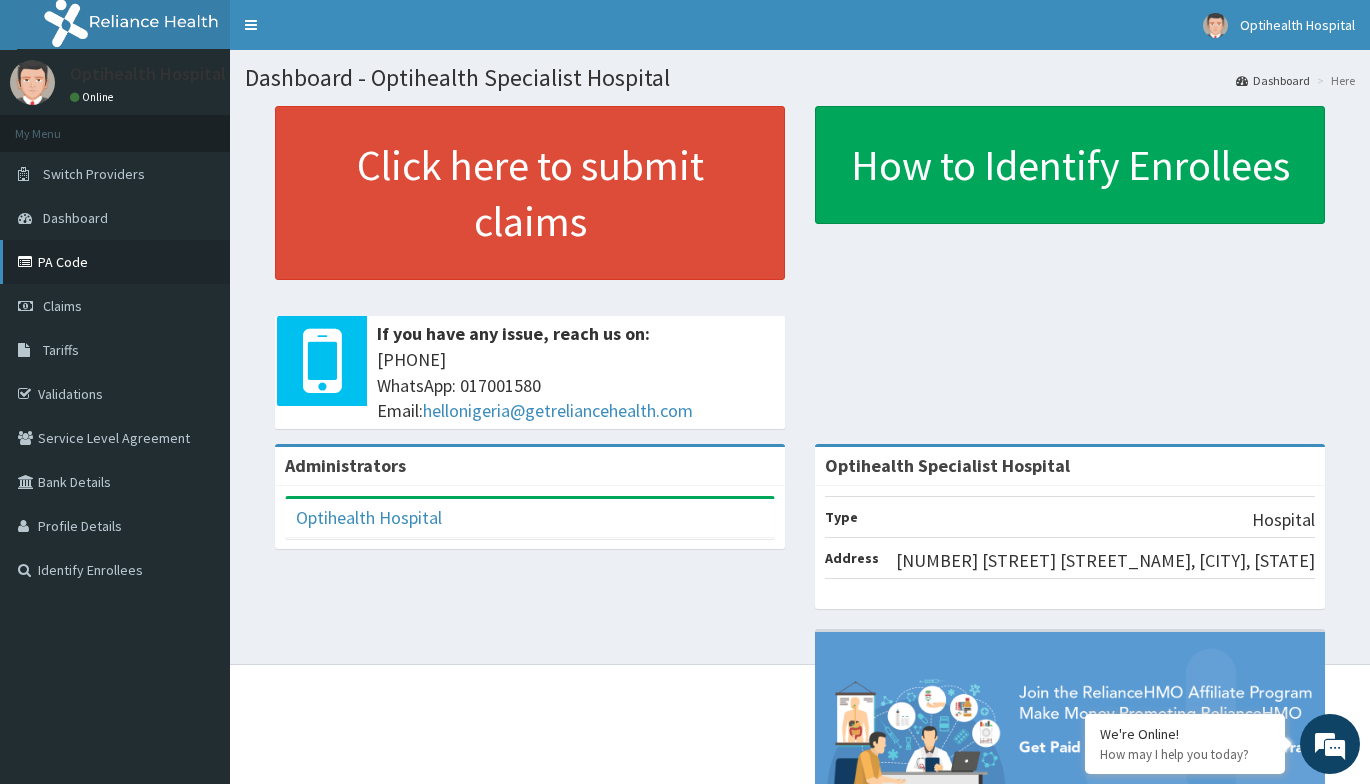 click on "PA Code" at bounding box center [115, 262] 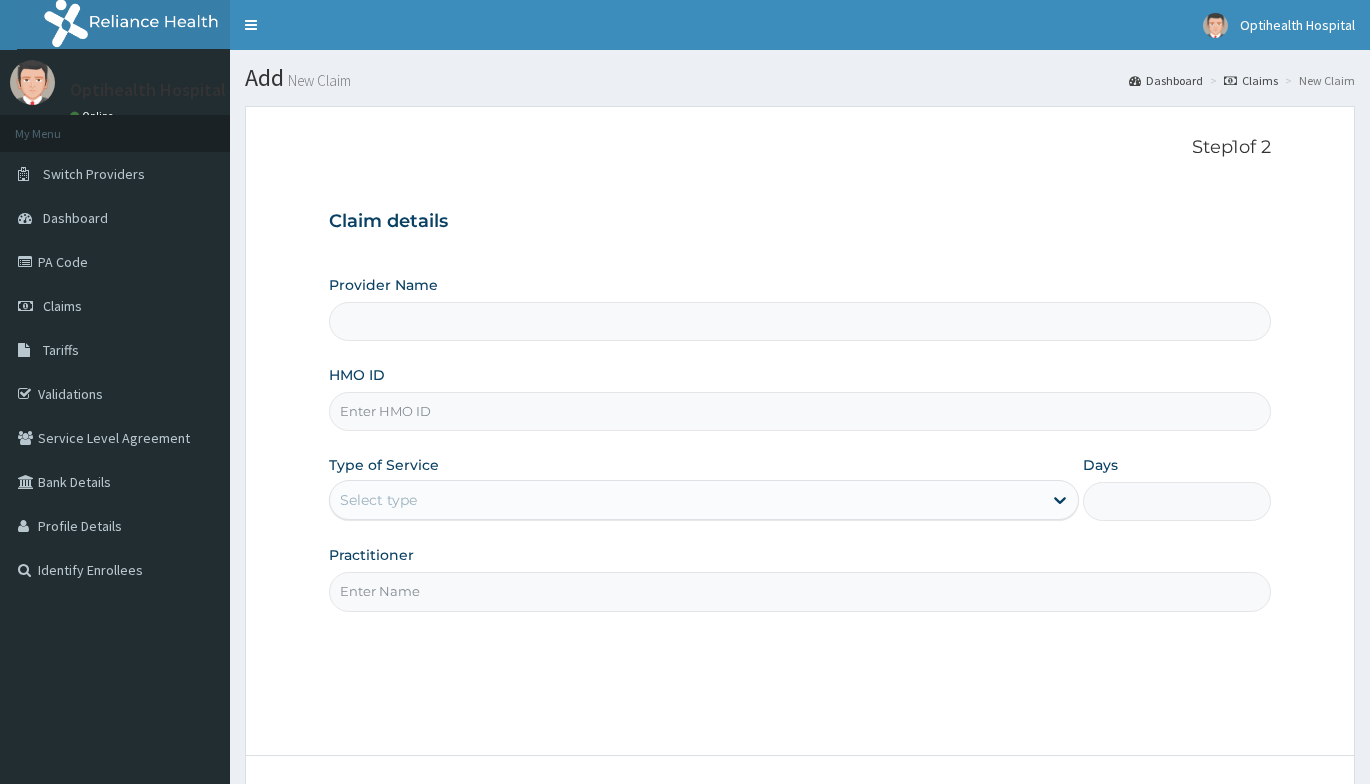 scroll, scrollTop: 0, scrollLeft: 0, axis: both 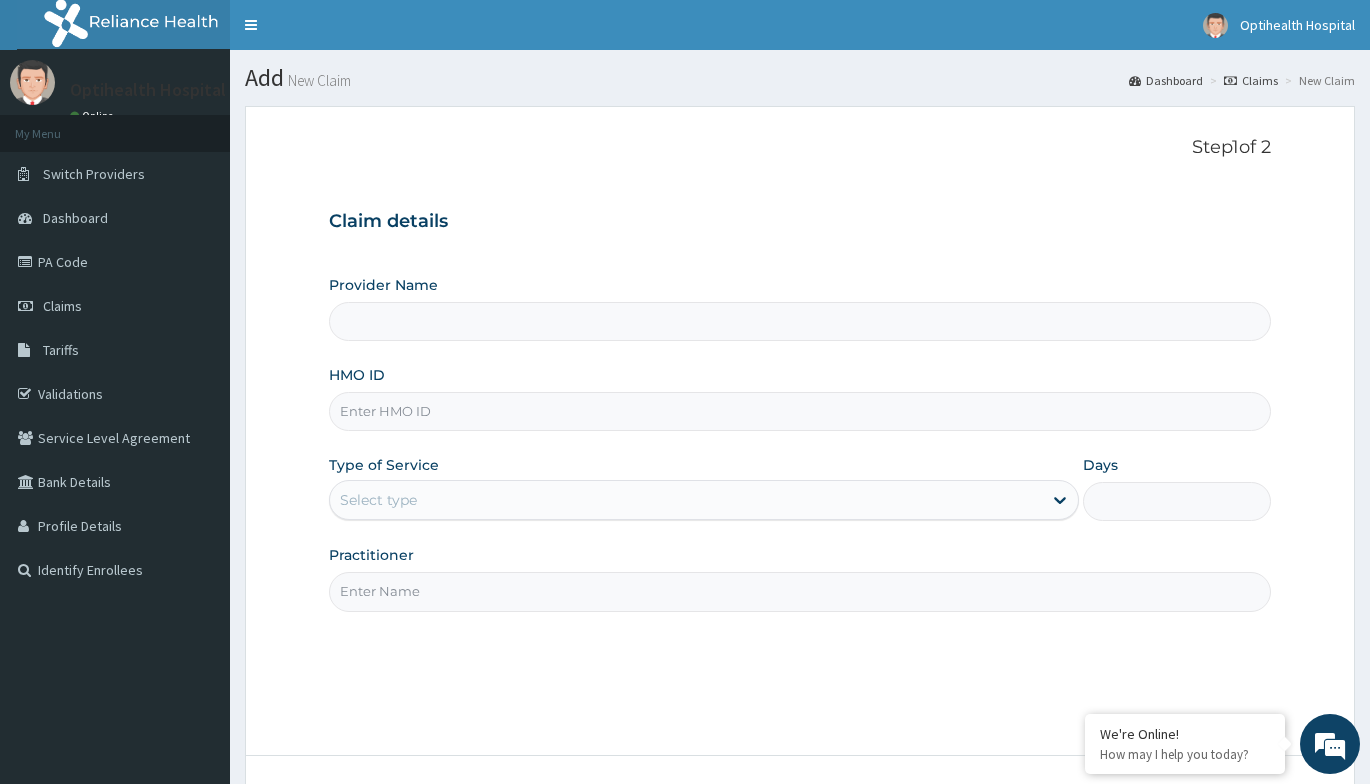 type on "Optihealth Specialist Hospital" 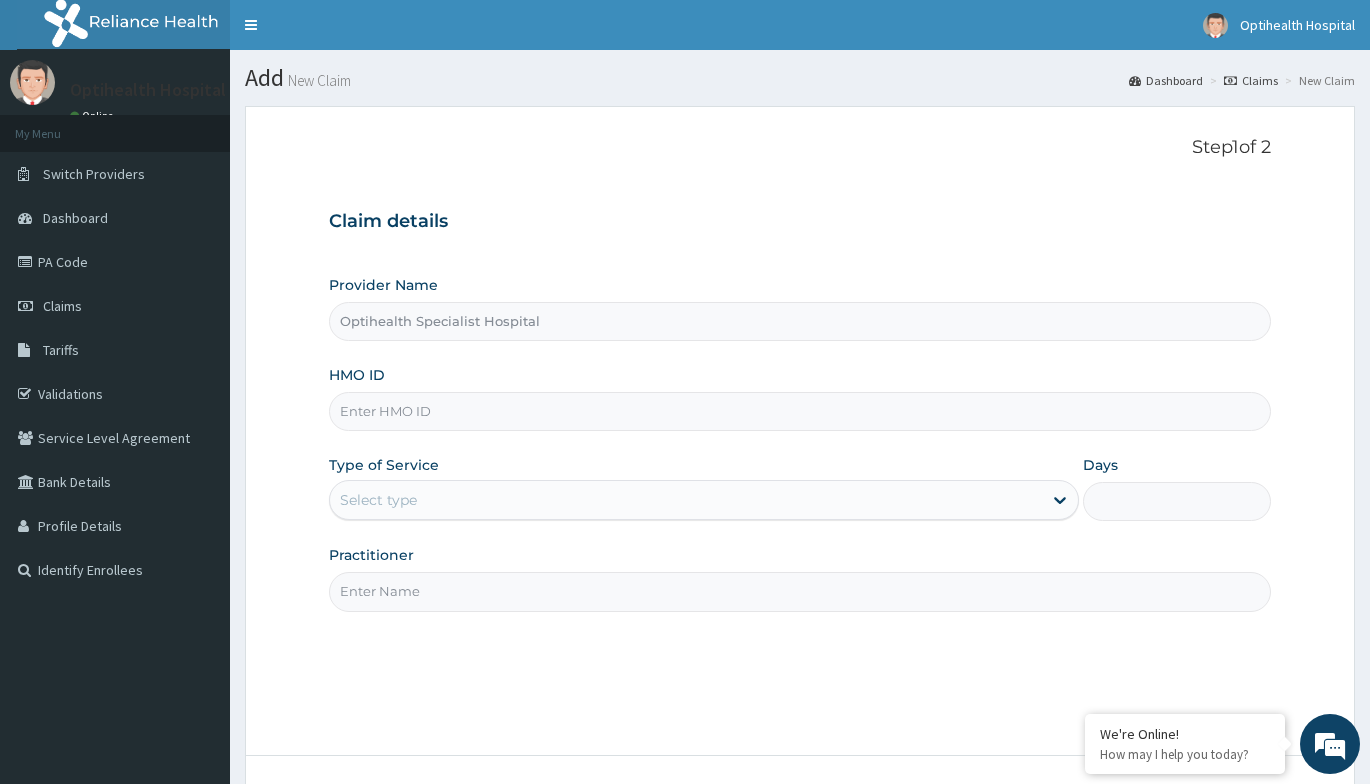 click on "HMO ID" at bounding box center [800, 411] 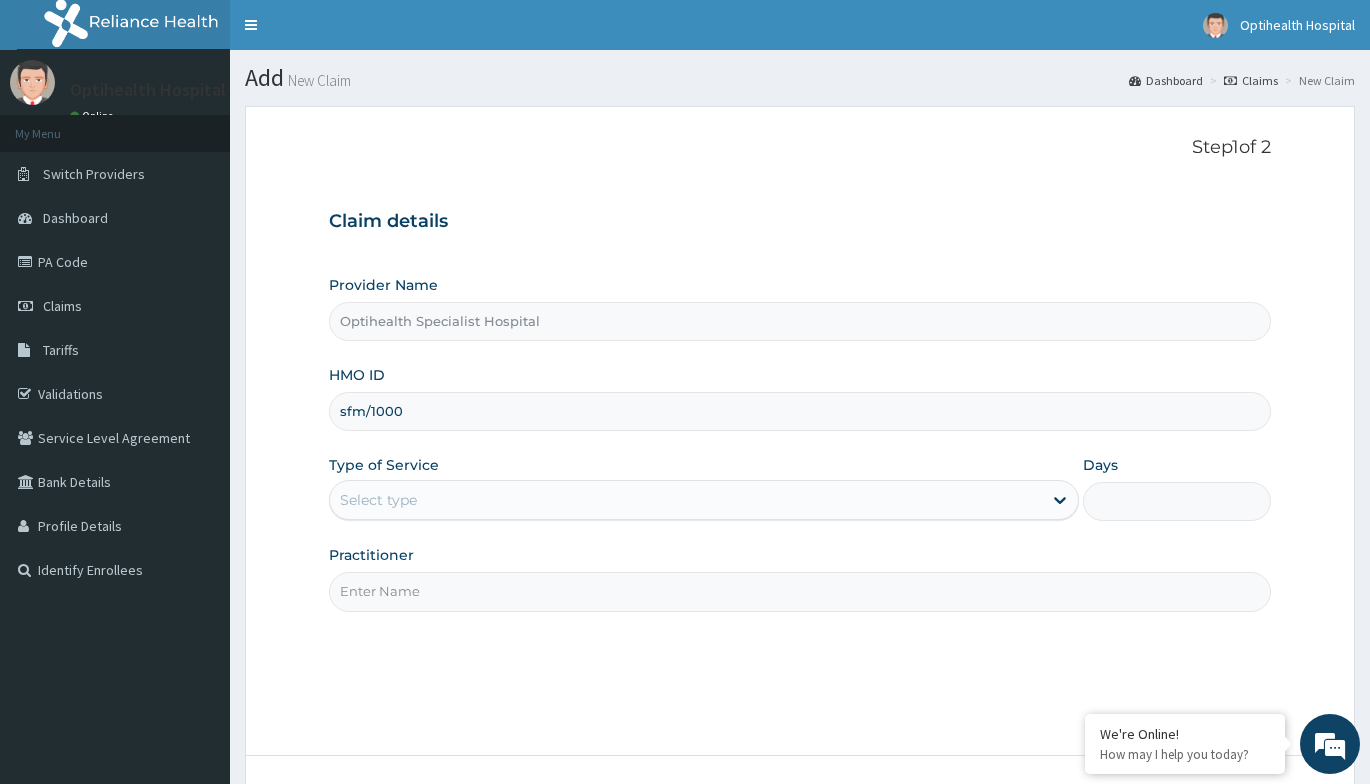 scroll, scrollTop: 0, scrollLeft: 0, axis: both 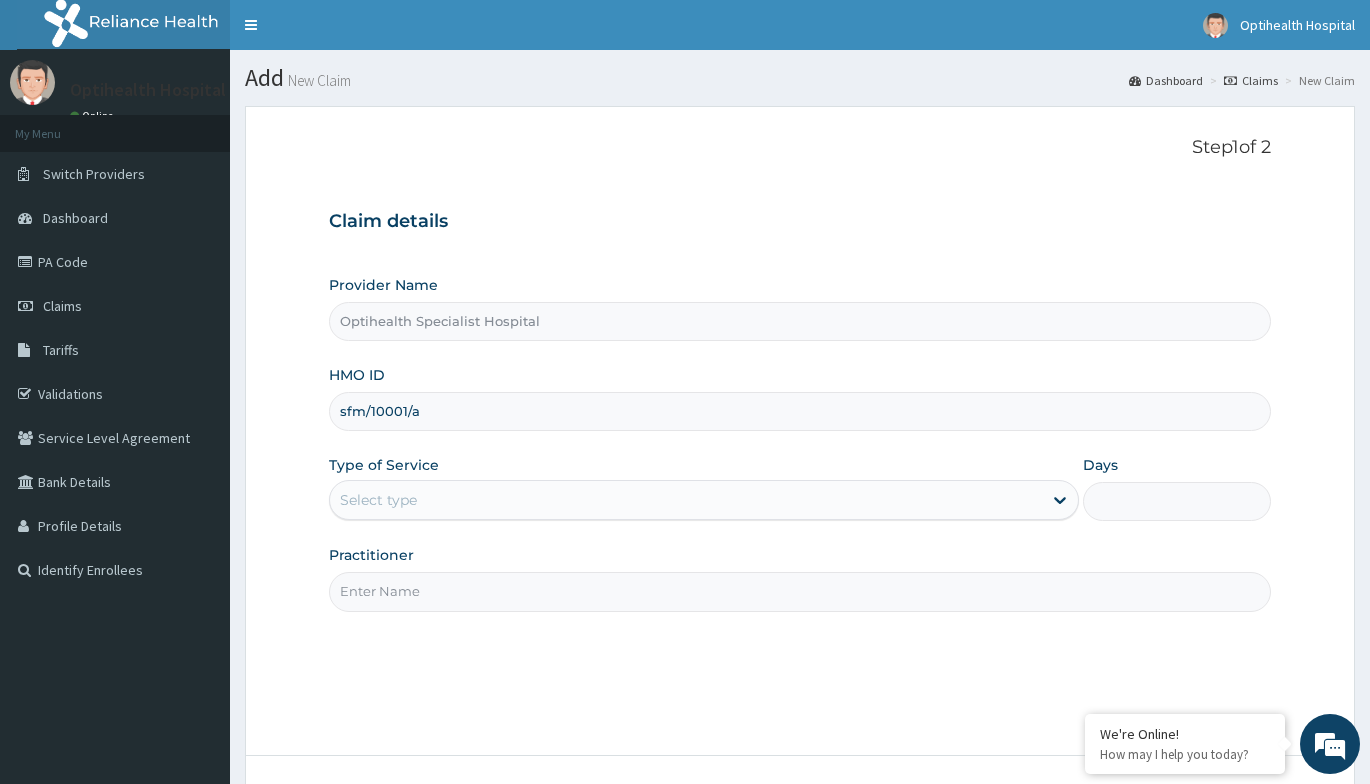 type on "sfm/10001/a" 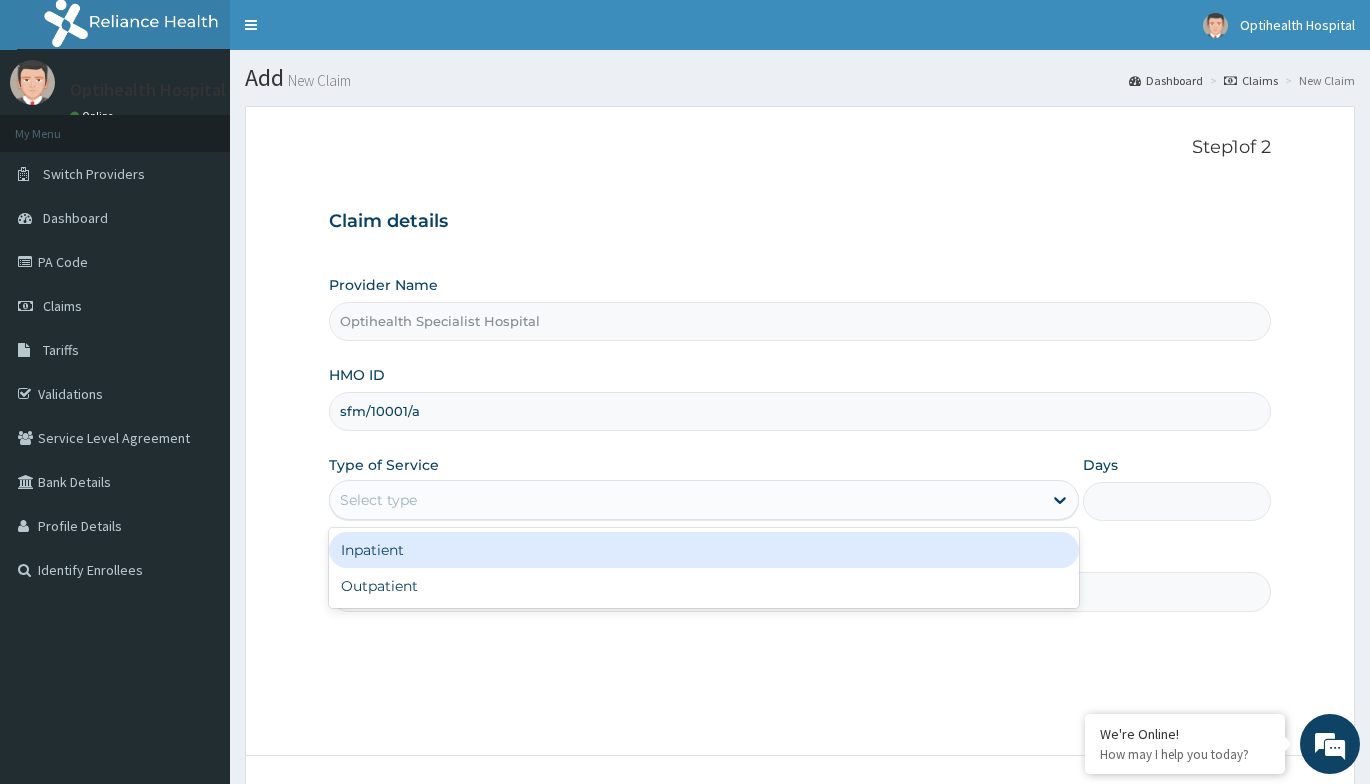 click on "Select type" at bounding box center [686, 500] 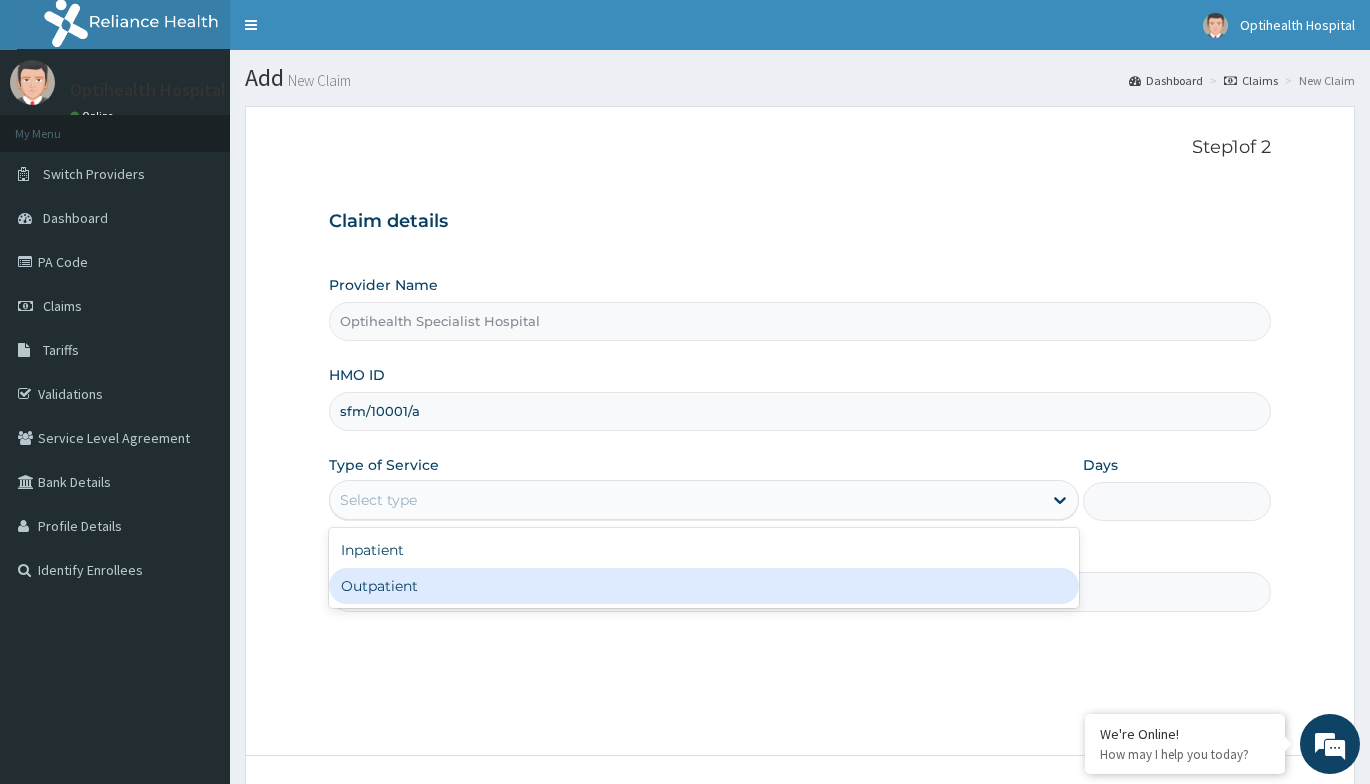 click on "Outpatient" at bounding box center (704, 586) 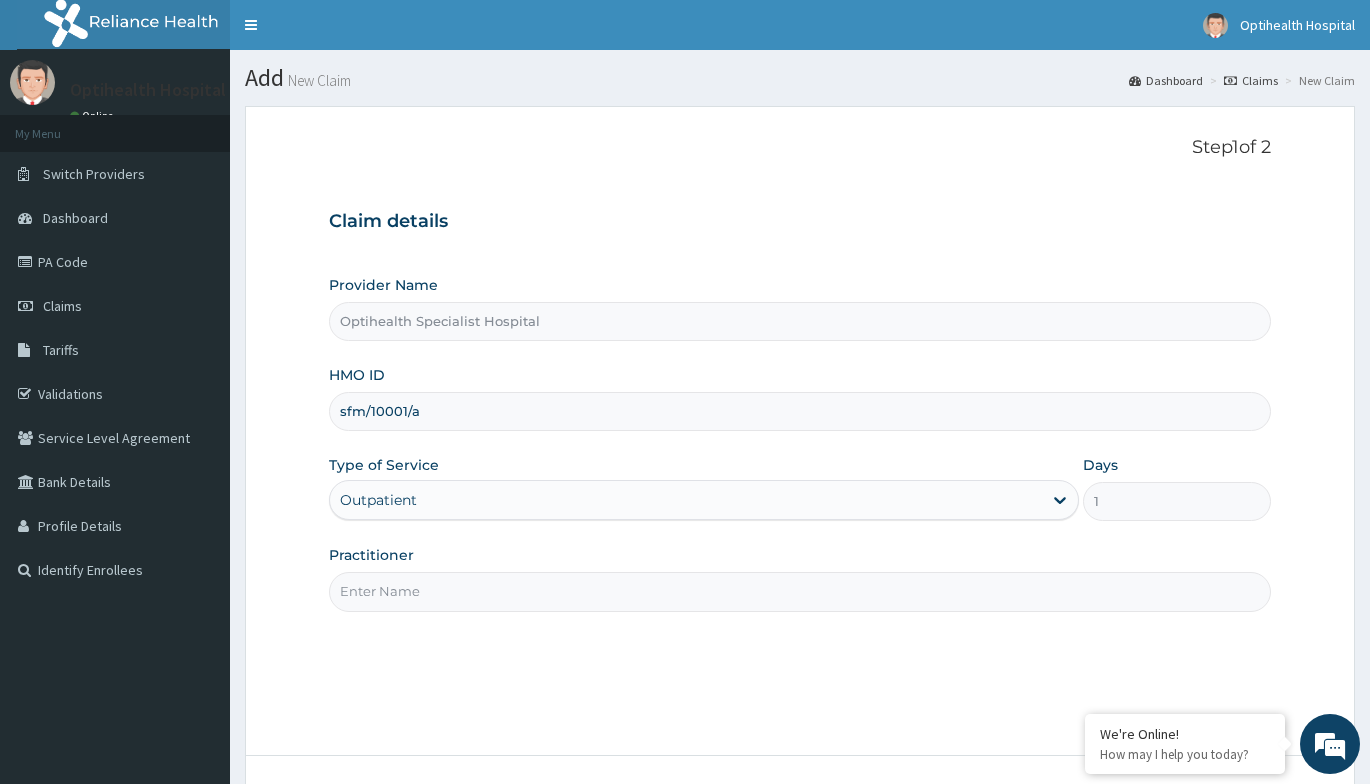 click on "Practitioner" at bounding box center [800, 591] 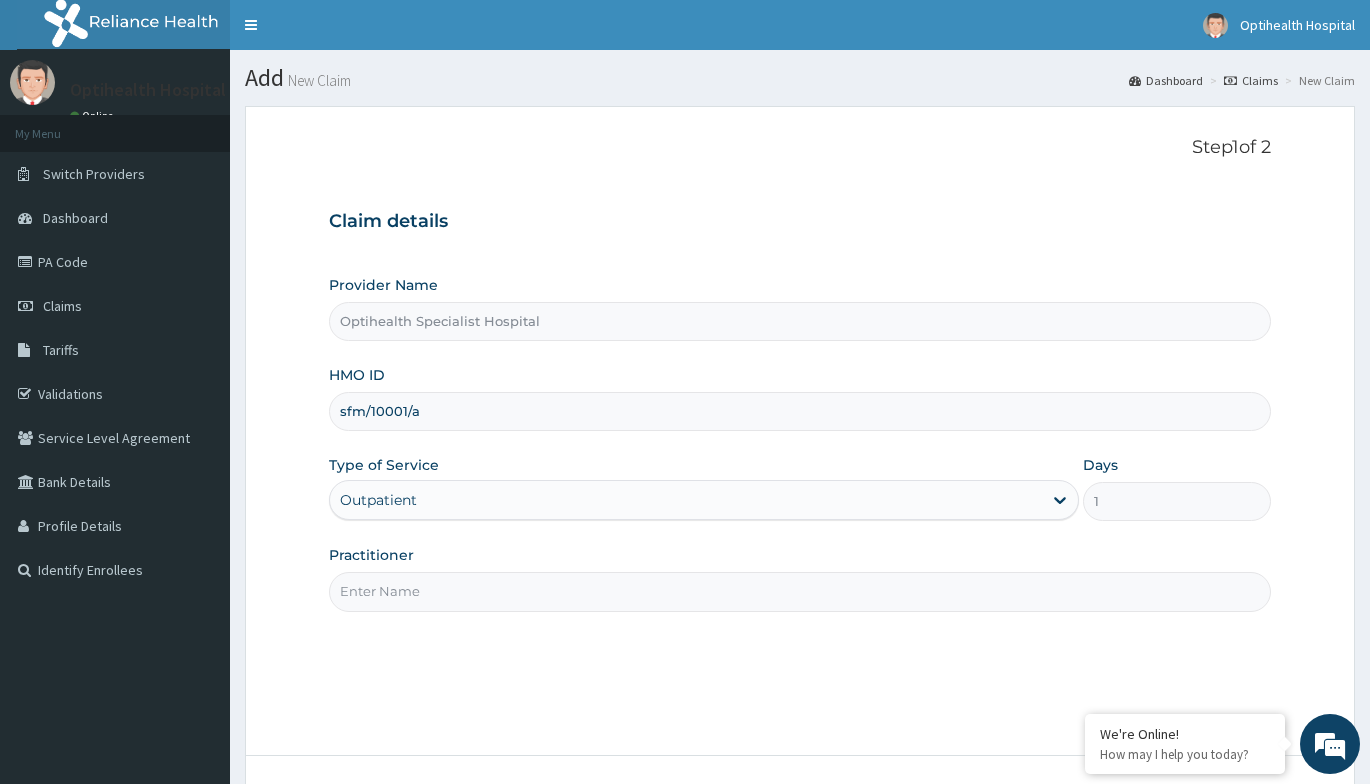 type on "Dr Agbo" 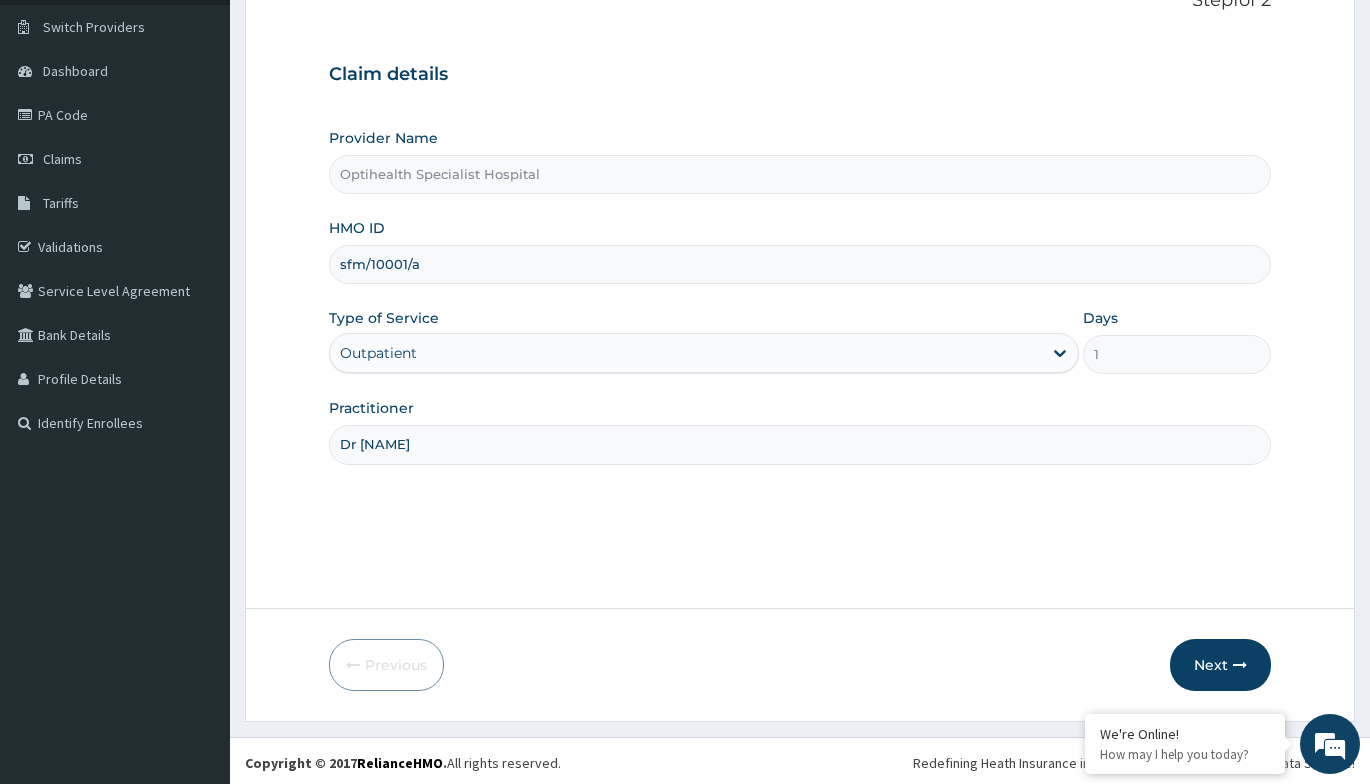 scroll, scrollTop: 151, scrollLeft: 0, axis: vertical 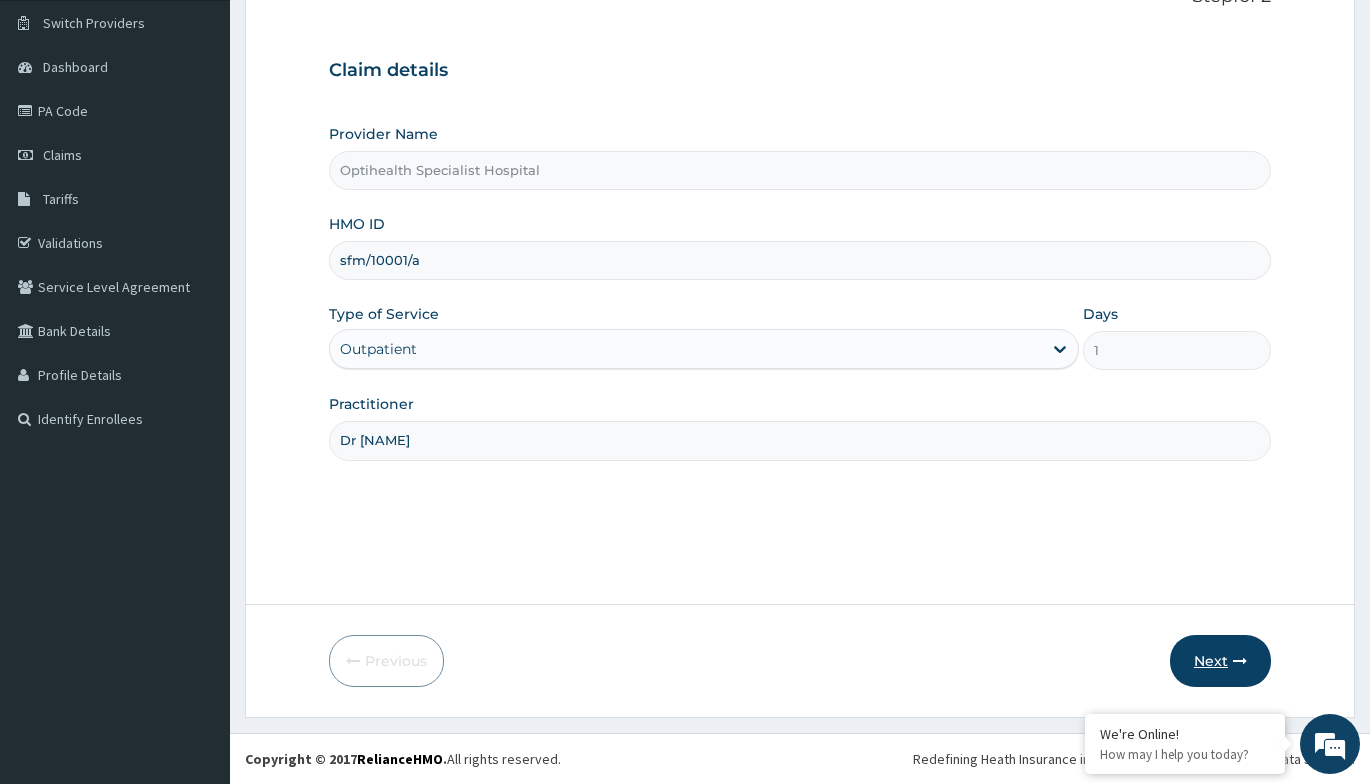click on "Next" at bounding box center [1220, 661] 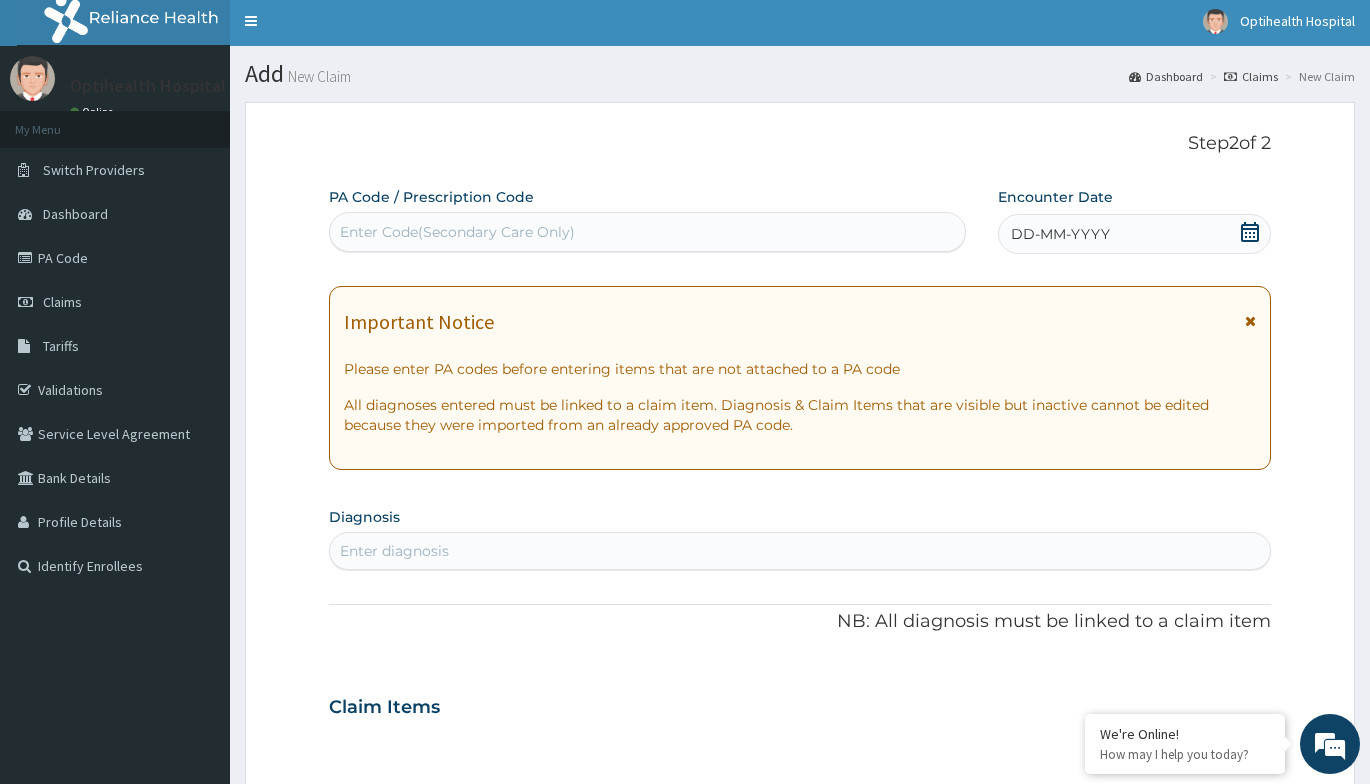scroll, scrollTop: 0, scrollLeft: 0, axis: both 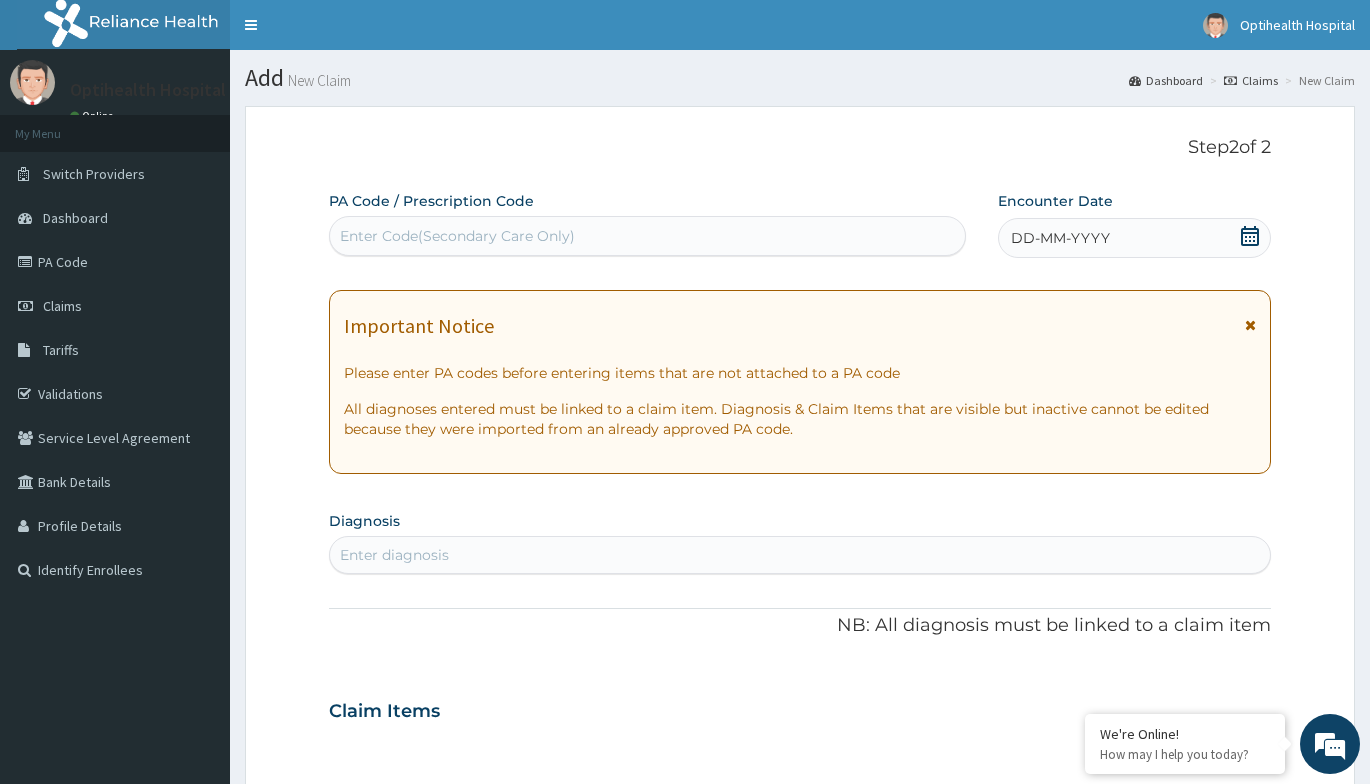 click on "Enter Code(Secondary Care Only)" at bounding box center [457, 236] 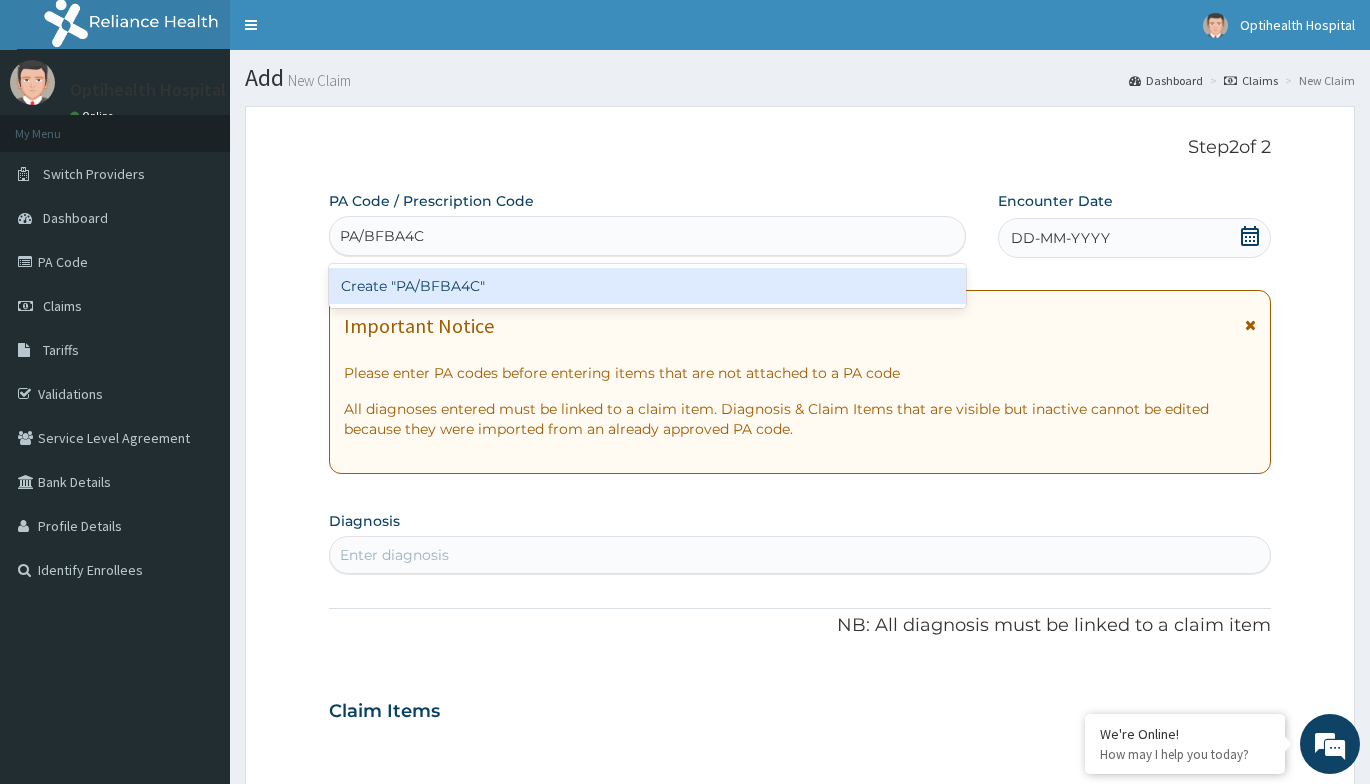 click on "Create "PA/BFBA4C"" at bounding box center (647, 286) 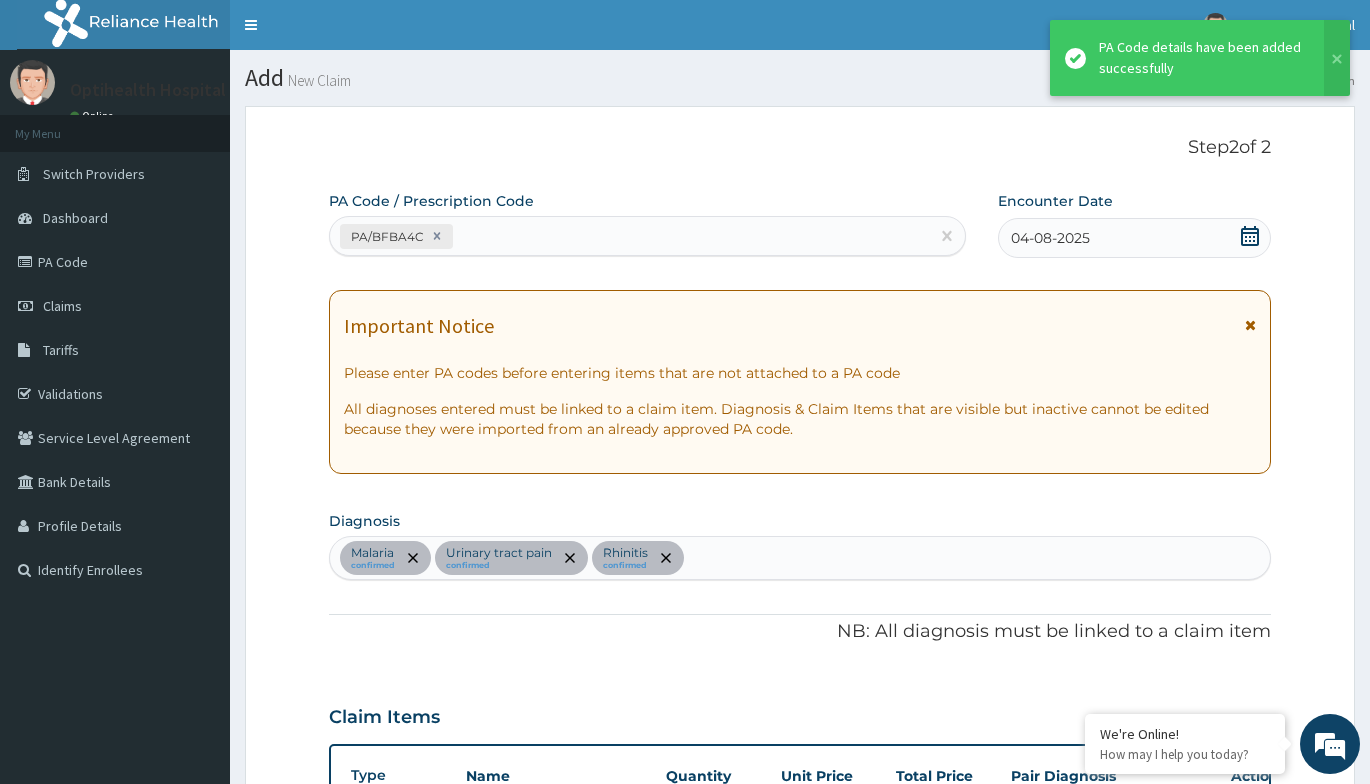 scroll, scrollTop: 658, scrollLeft: 0, axis: vertical 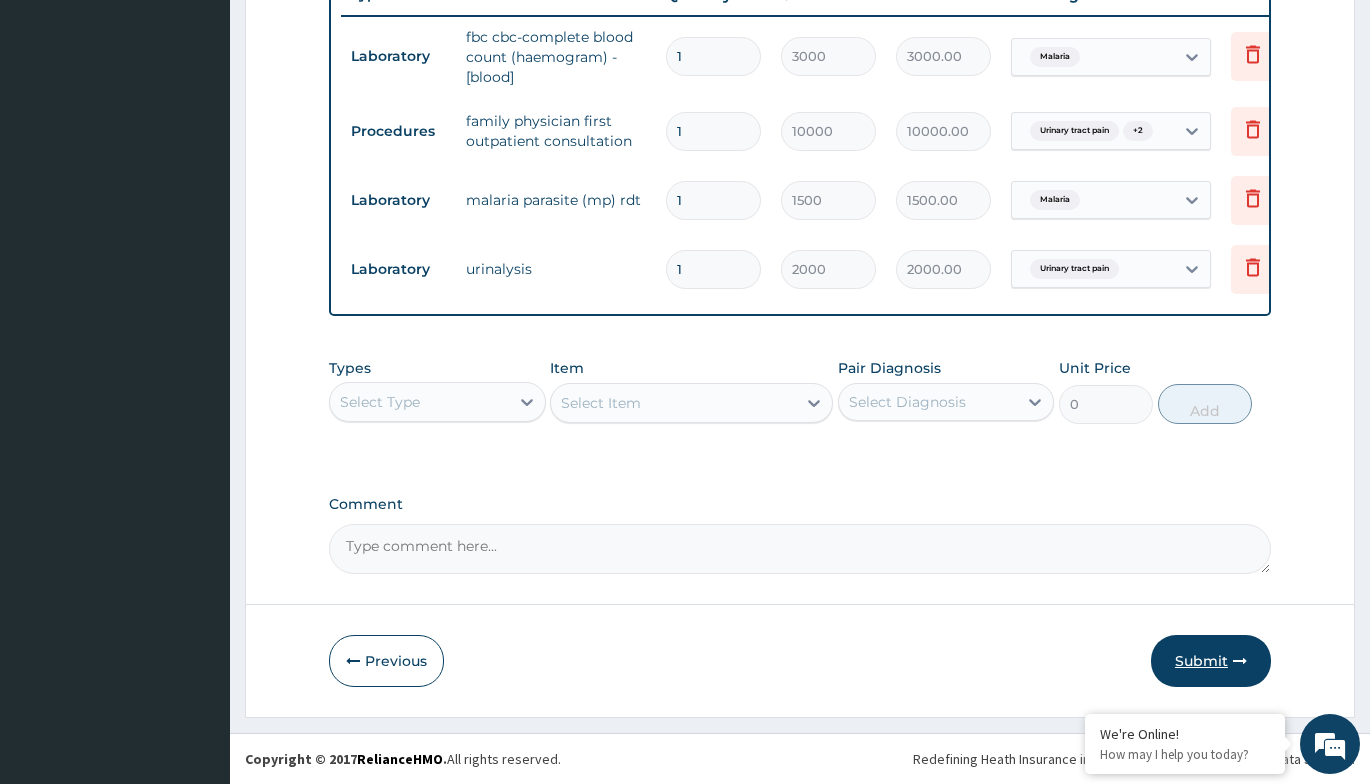 click on "Submit" at bounding box center (1211, 661) 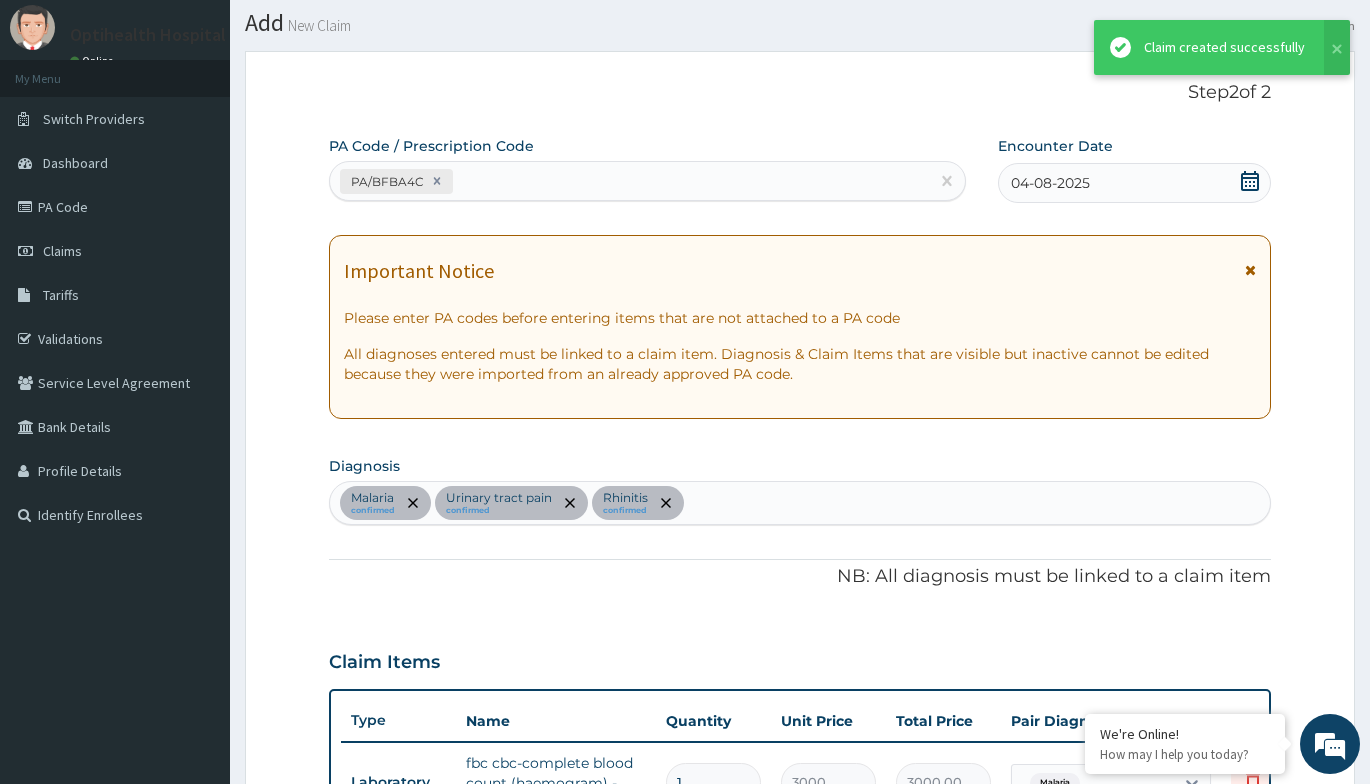 scroll, scrollTop: 804, scrollLeft: 0, axis: vertical 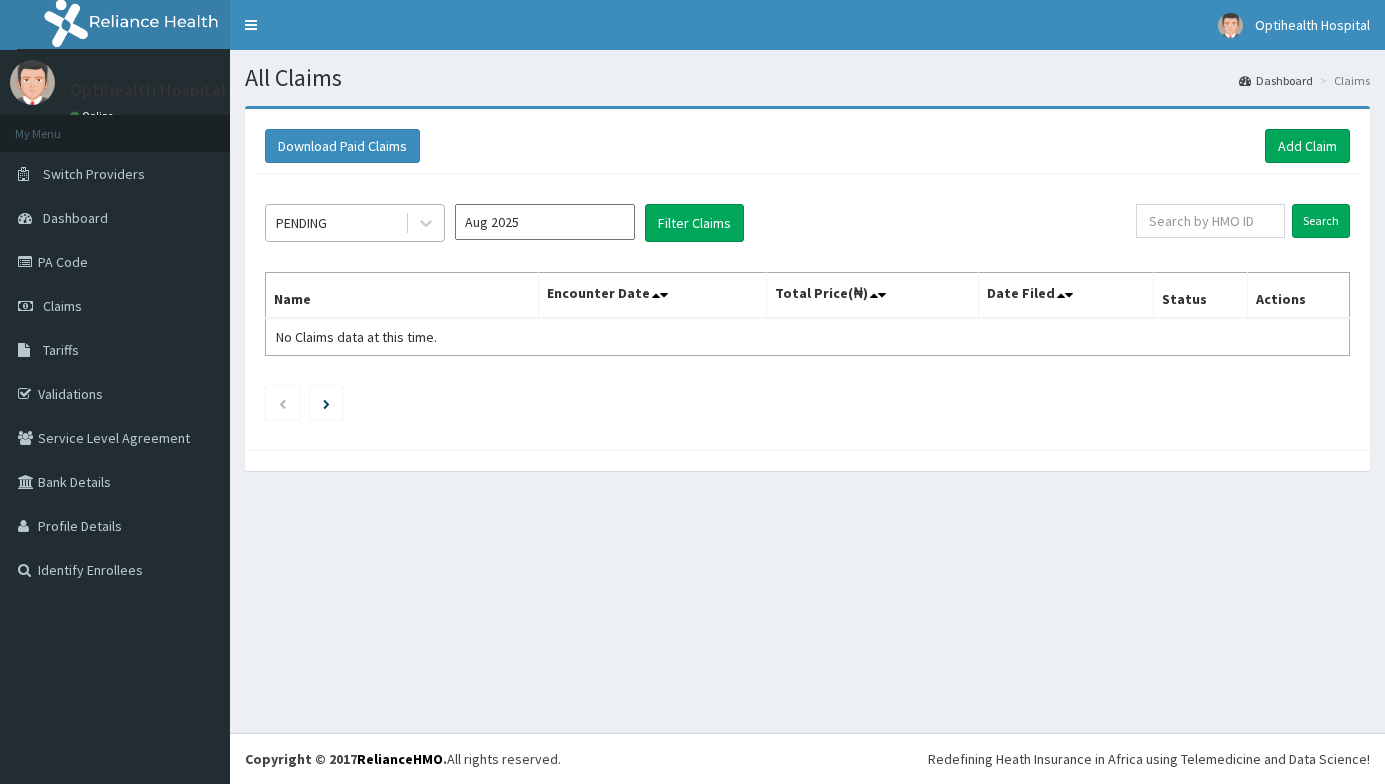 click on "PENDING" at bounding box center [335, 223] 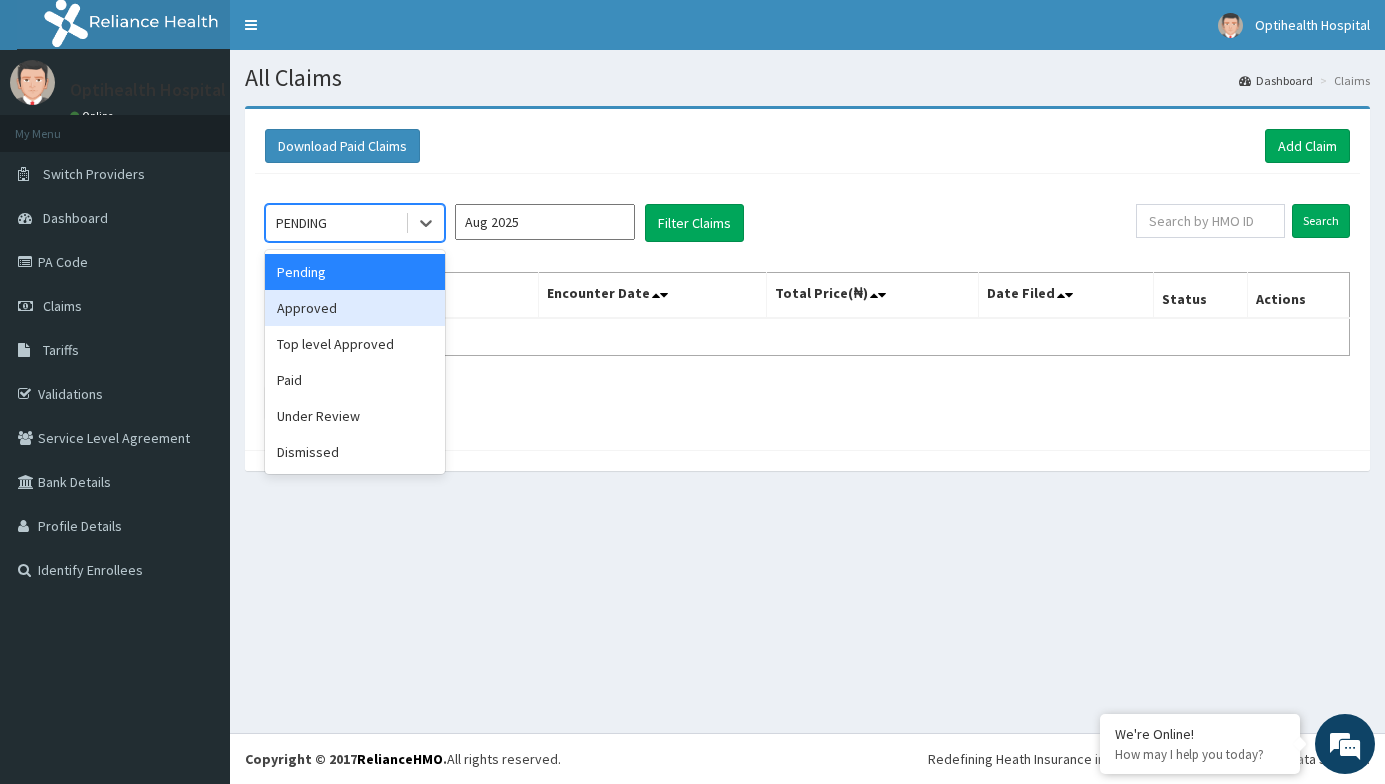 click on "Approved" at bounding box center (355, 308) 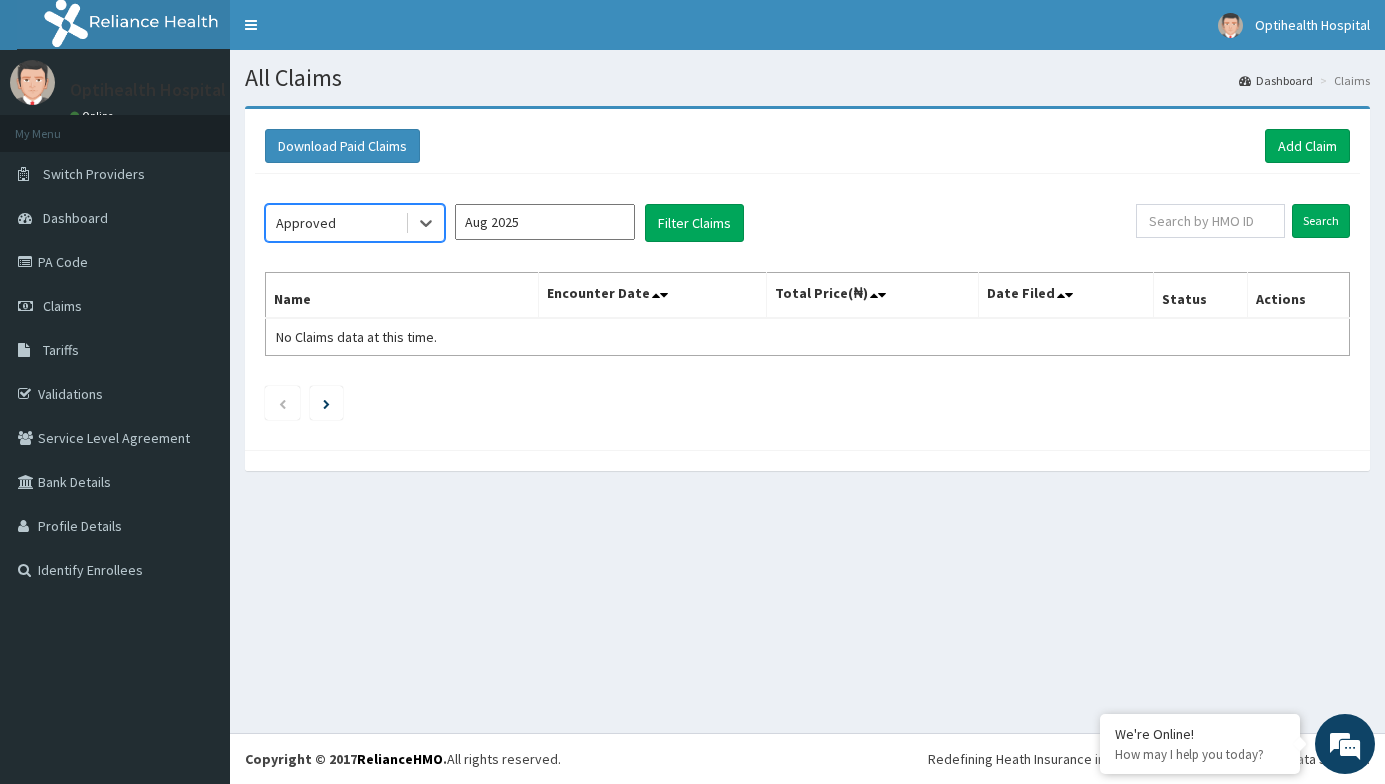 scroll, scrollTop: 0, scrollLeft: 0, axis: both 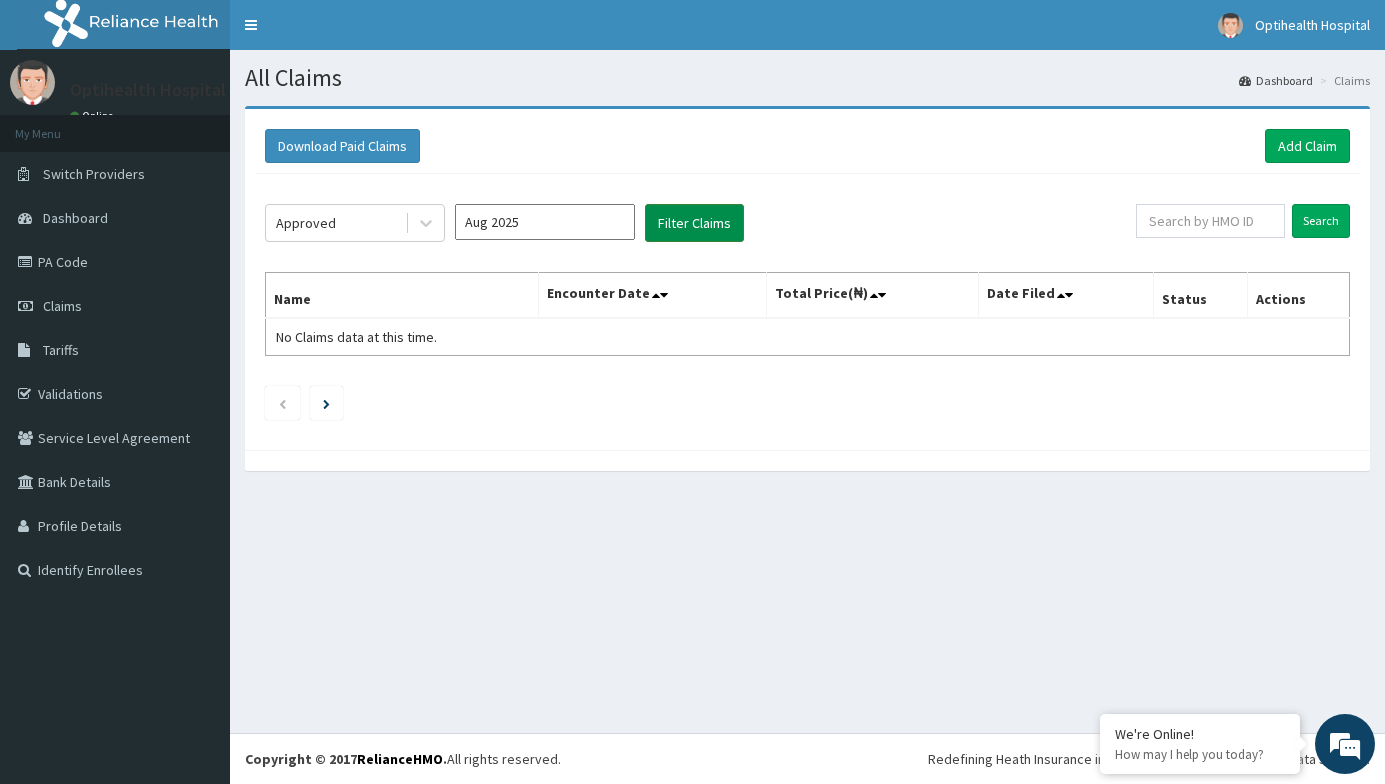 click on "Filter Claims" at bounding box center (694, 223) 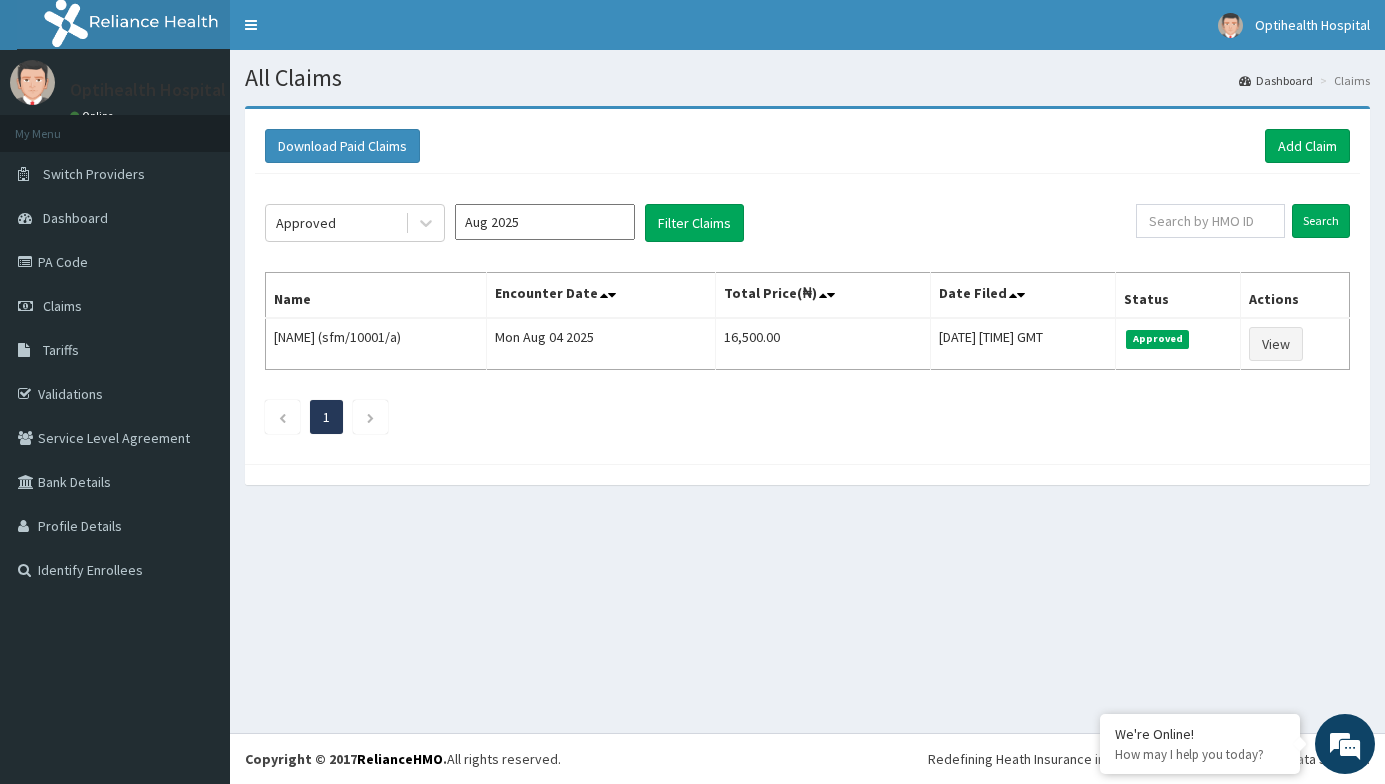 click on "Aug 2025" at bounding box center (545, 222) 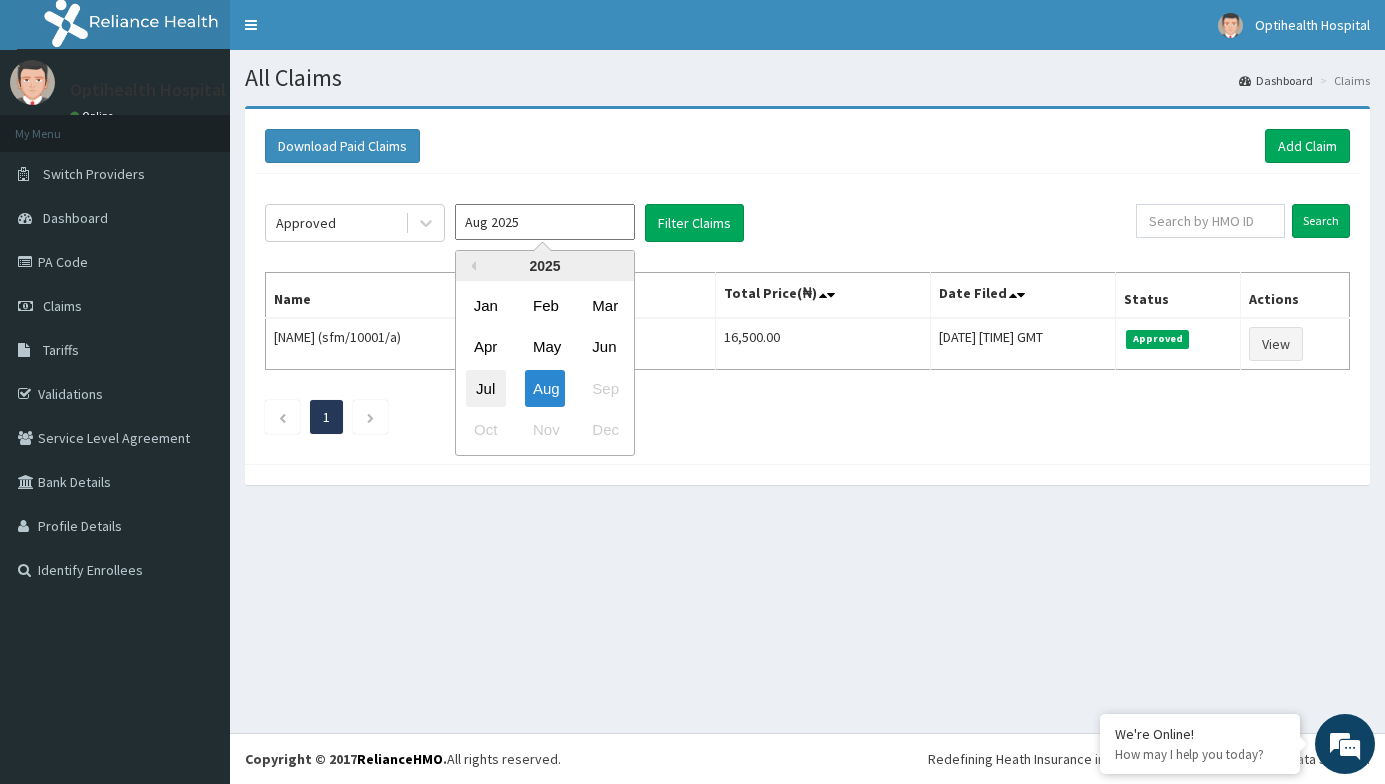click on "Jul" at bounding box center [486, 388] 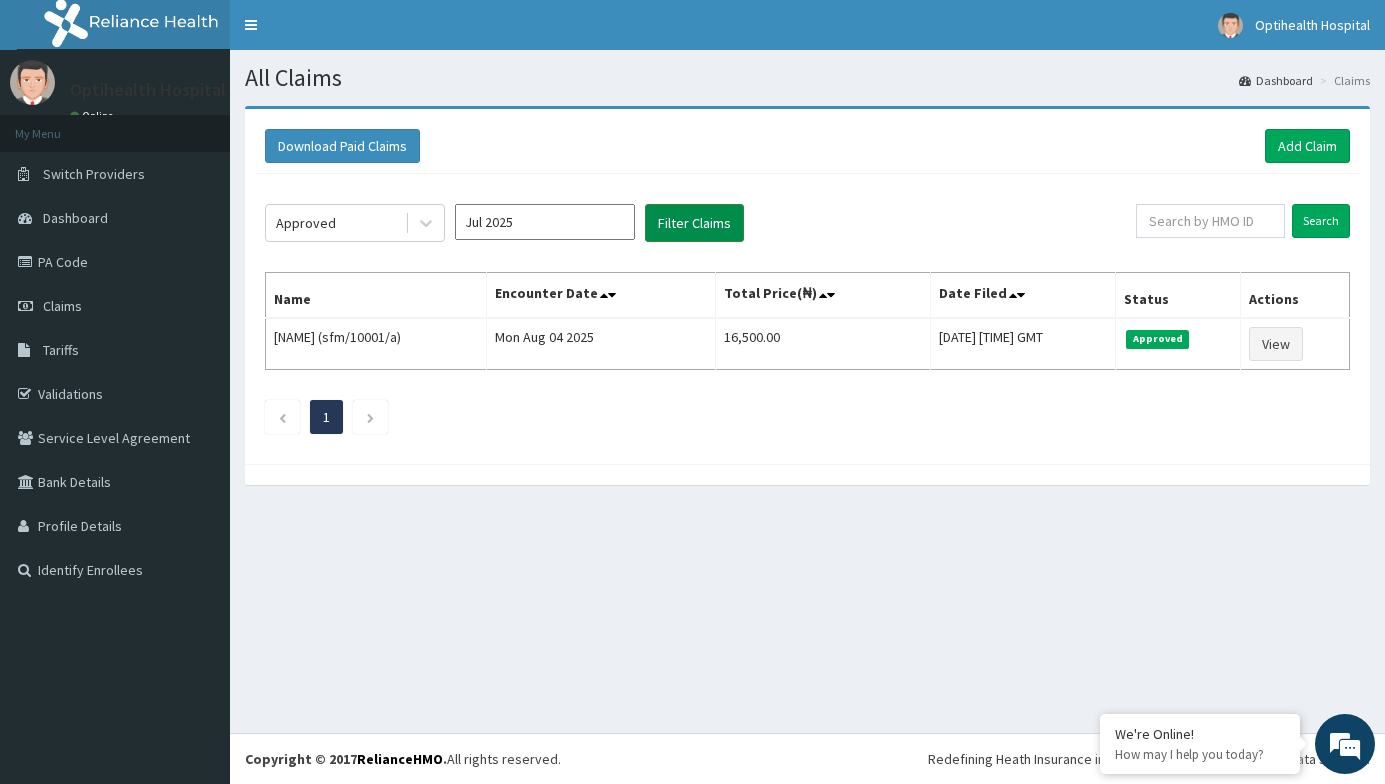 click on "Filter Claims" at bounding box center [694, 223] 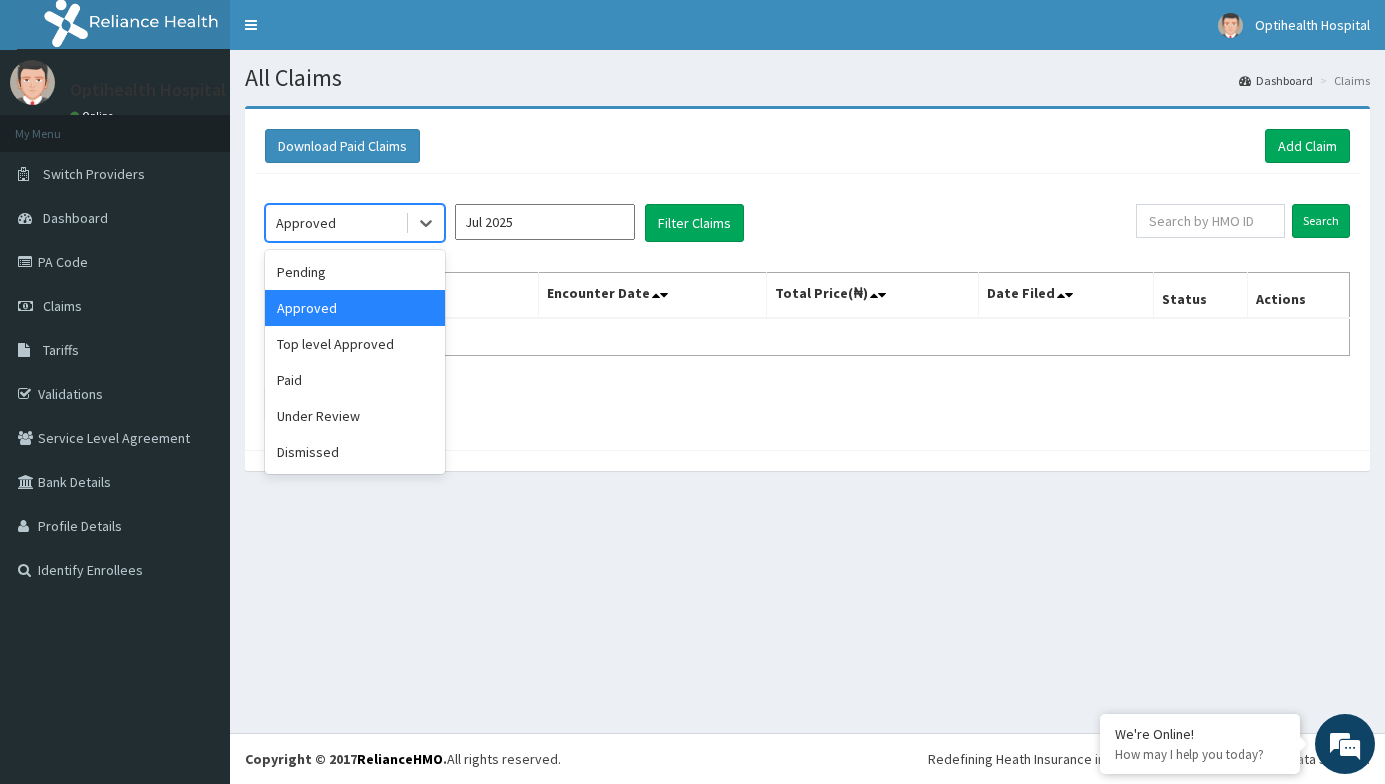 click on "Approved" at bounding box center (335, 223) 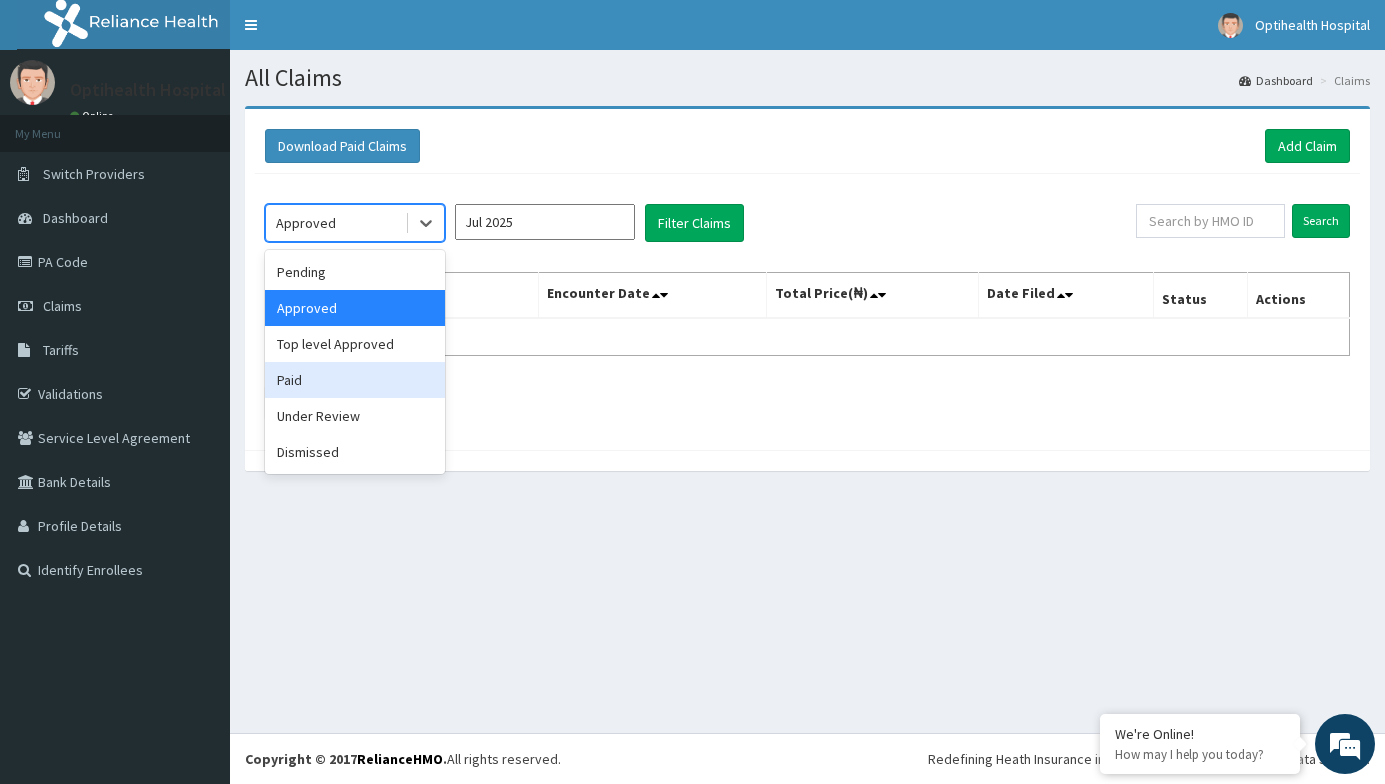 click on "Paid" at bounding box center [355, 380] 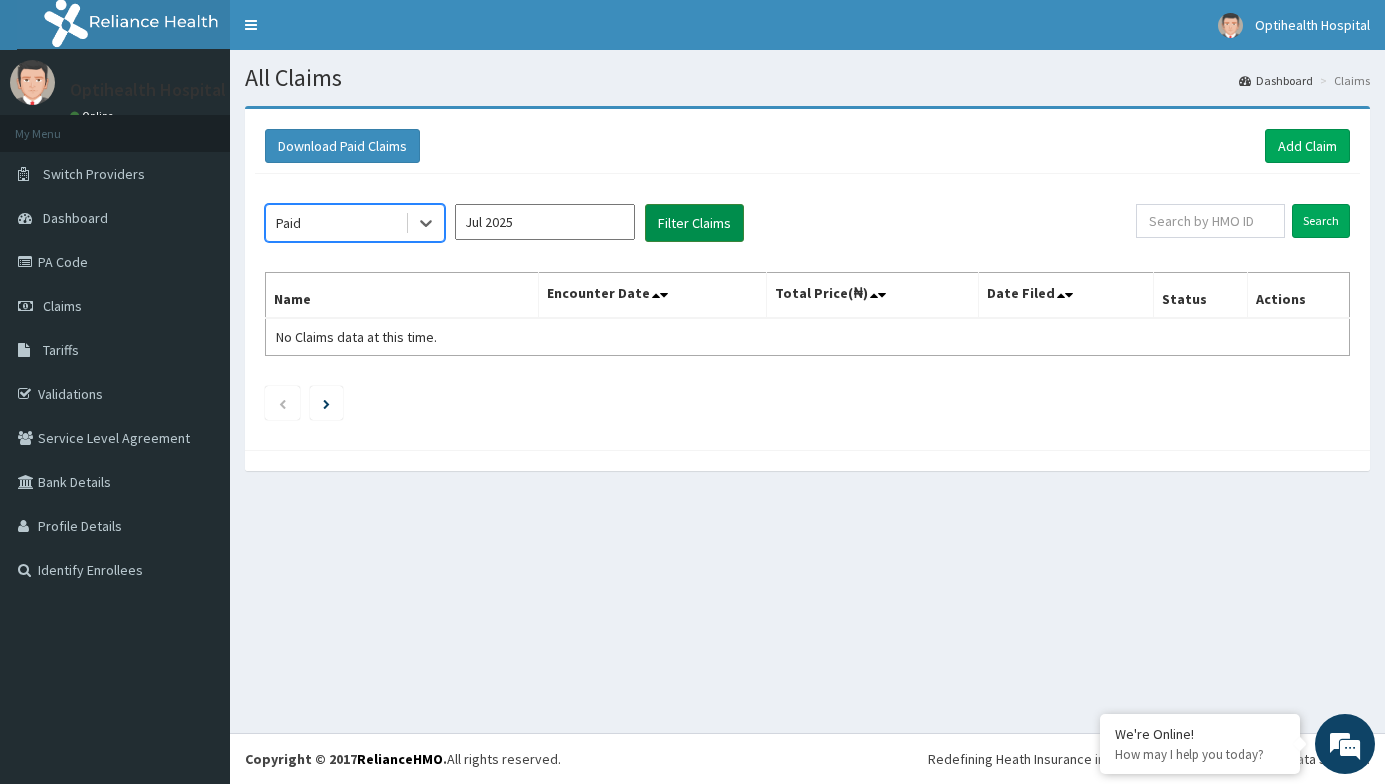 click on "Filter Claims" at bounding box center (694, 223) 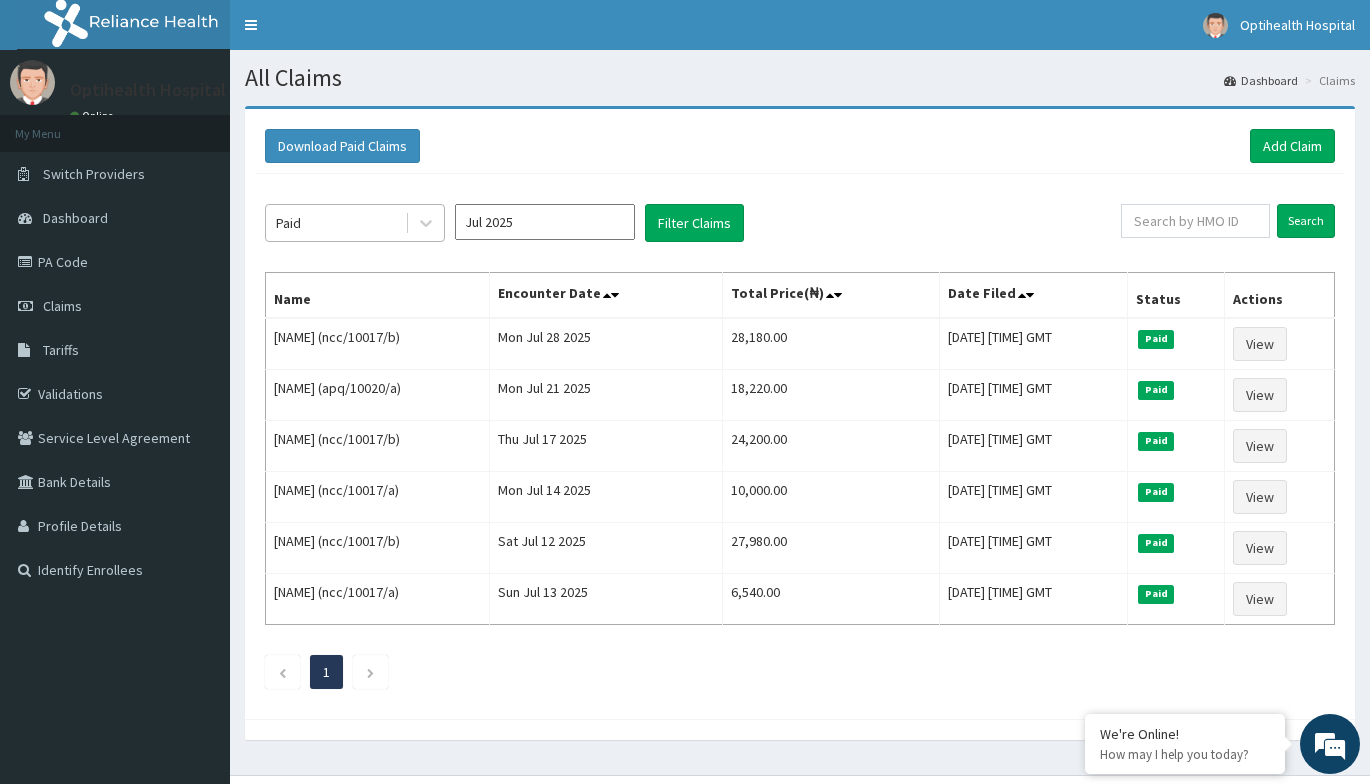 click on "Paid" at bounding box center (335, 223) 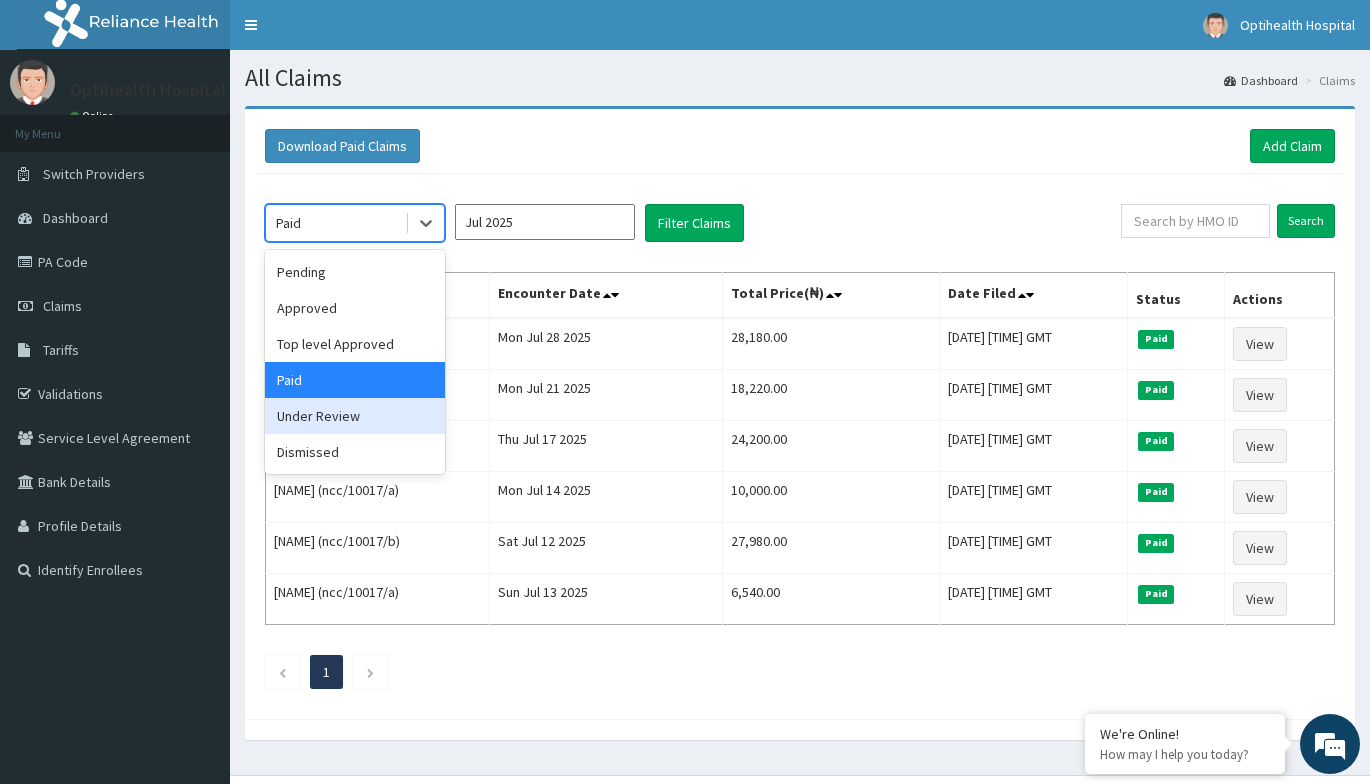 click on "Under Review" at bounding box center (355, 416) 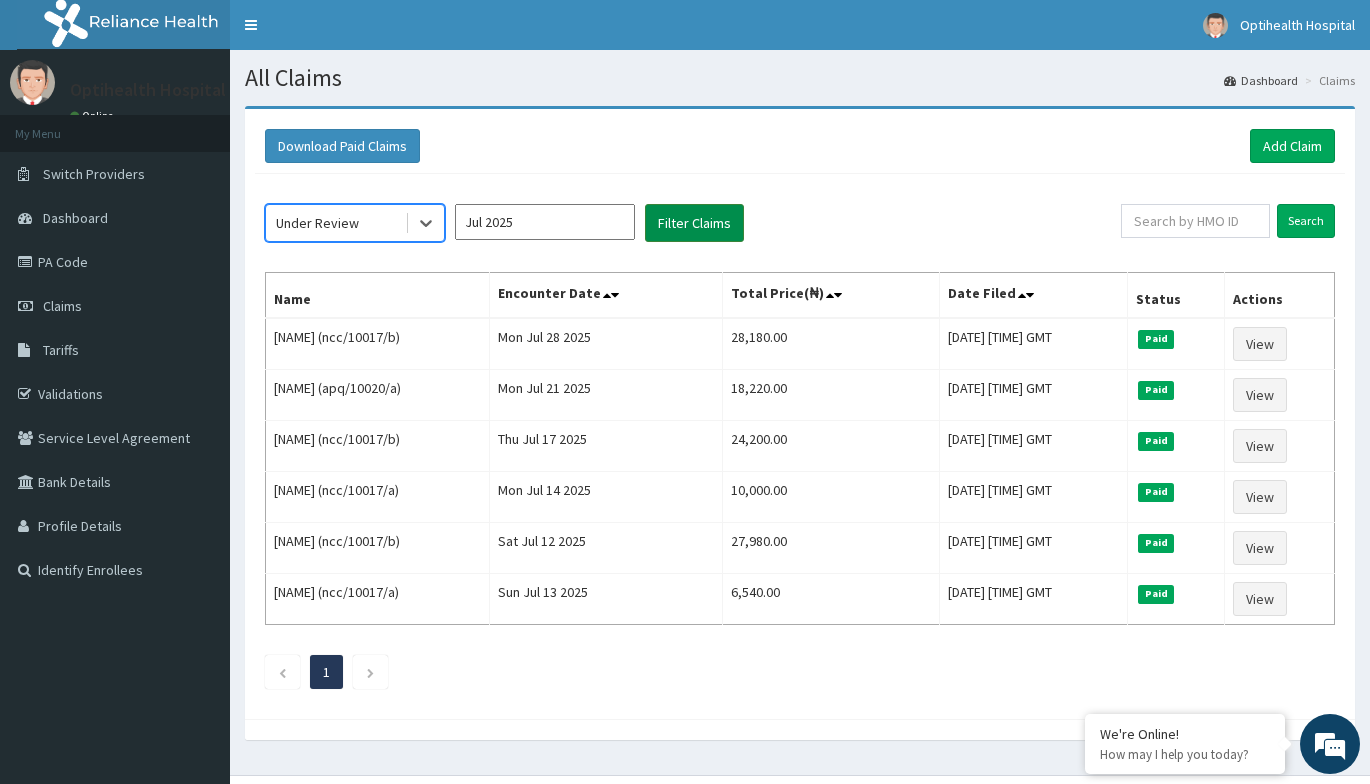 click on "Filter Claims" at bounding box center (694, 223) 